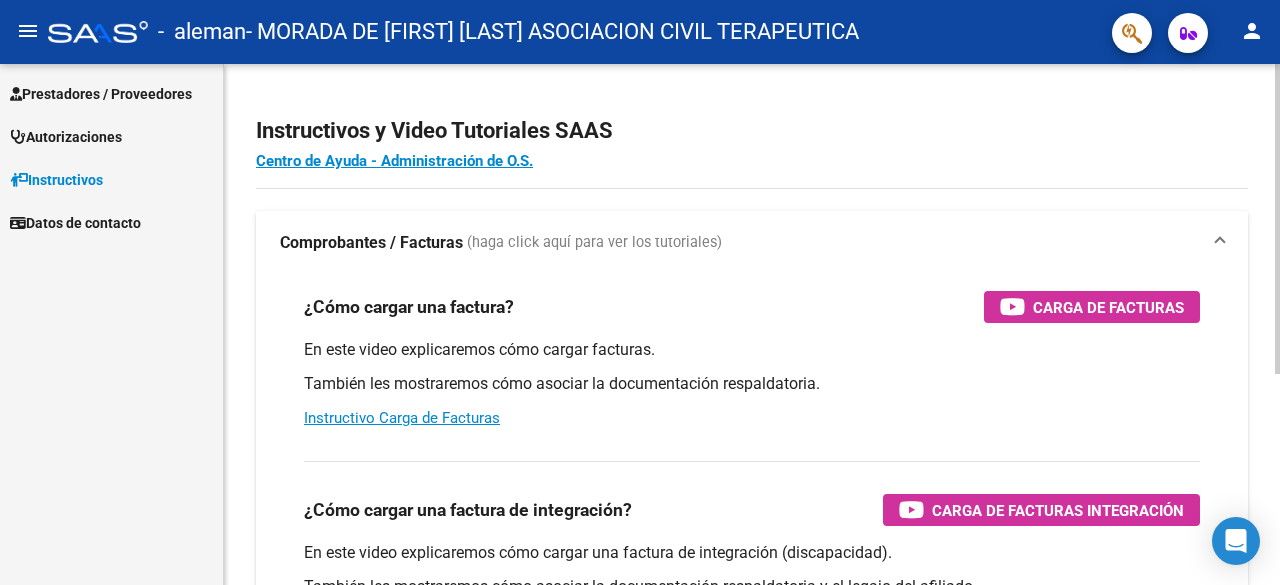 scroll, scrollTop: 0, scrollLeft: 0, axis: both 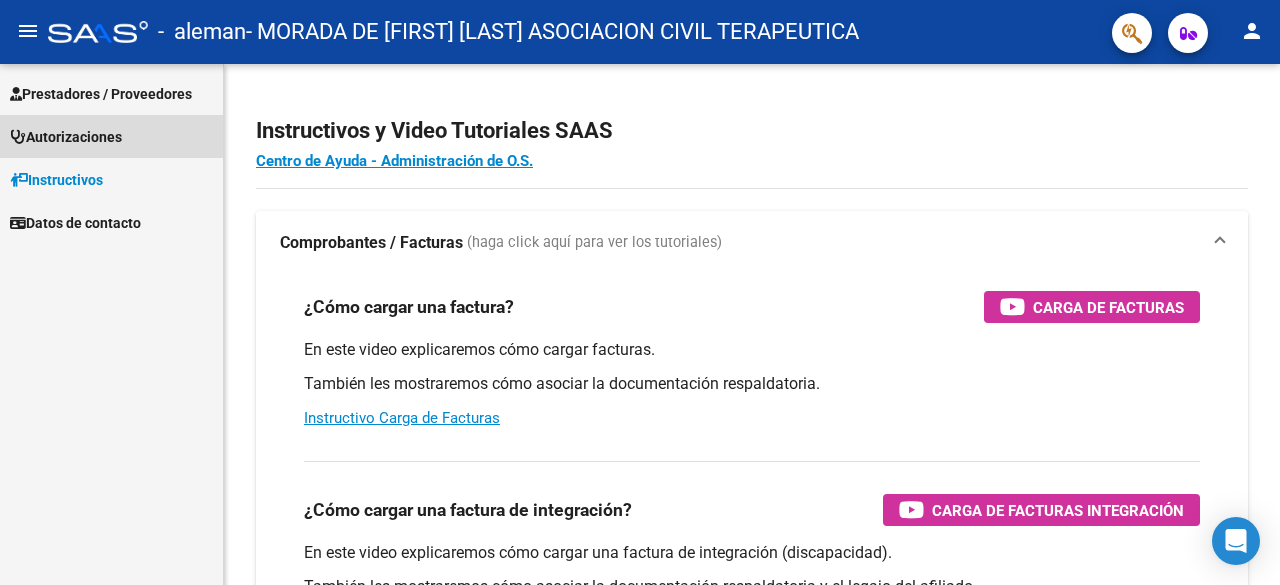 click on "Autorizaciones" at bounding box center [66, 137] 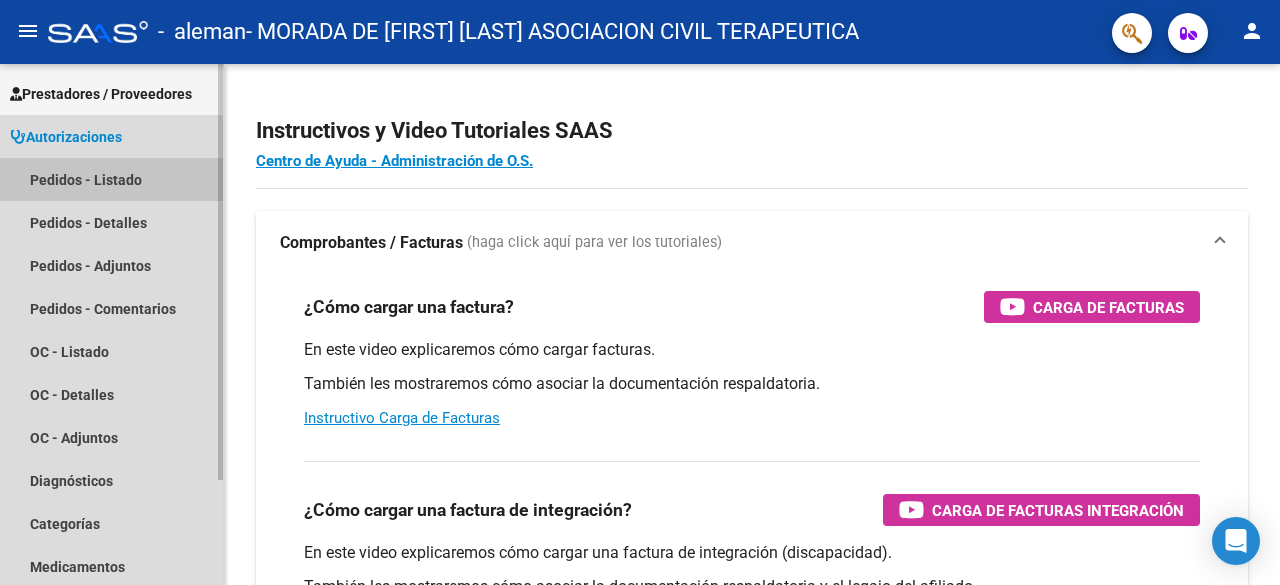 click on "Pedidos - Listado" at bounding box center [111, 179] 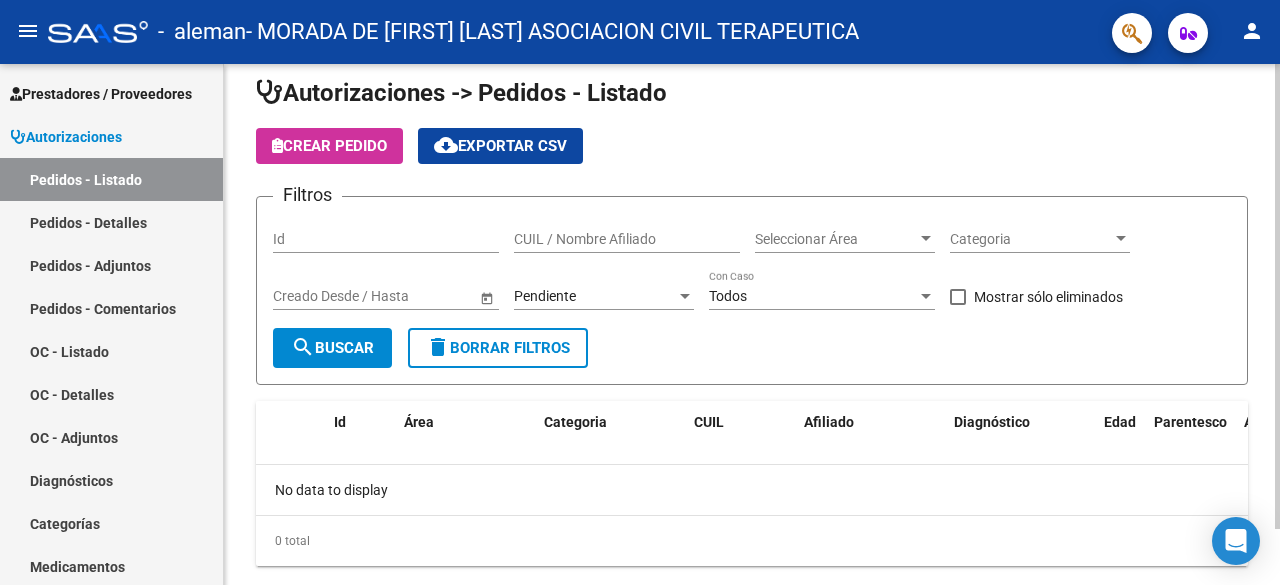 scroll, scrollTop: 0, scrollLeft: 0, axis: both 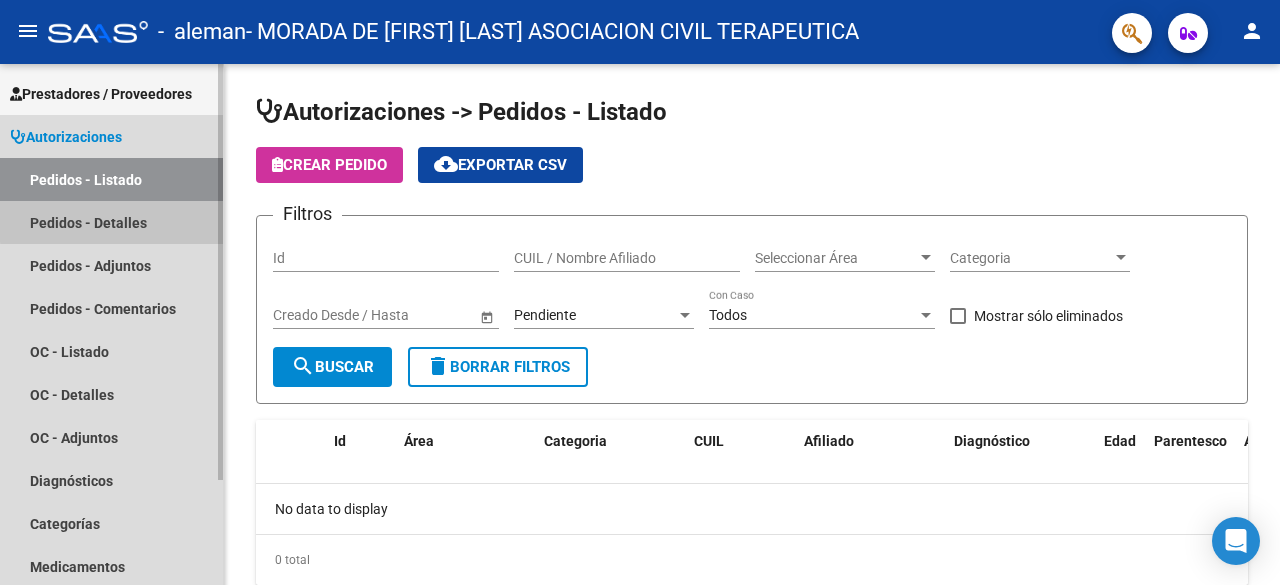 click on "Pedidos - Detalles" at bounding box center [111, 222] 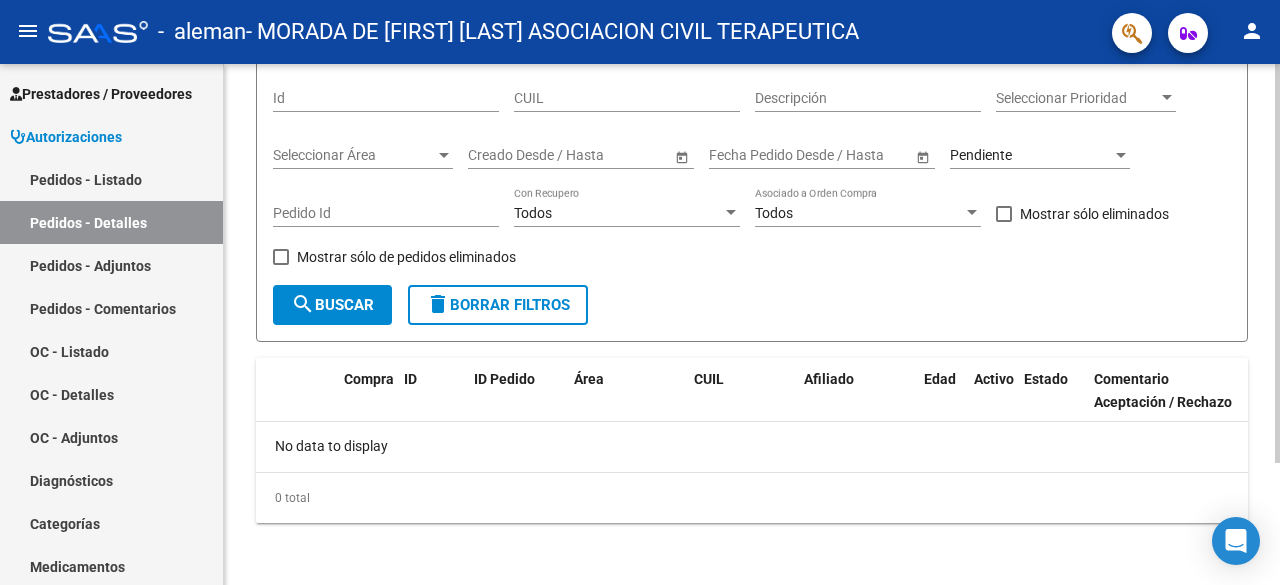 scroll, scrollTop: 0, scrollLeft: 0, axis: both 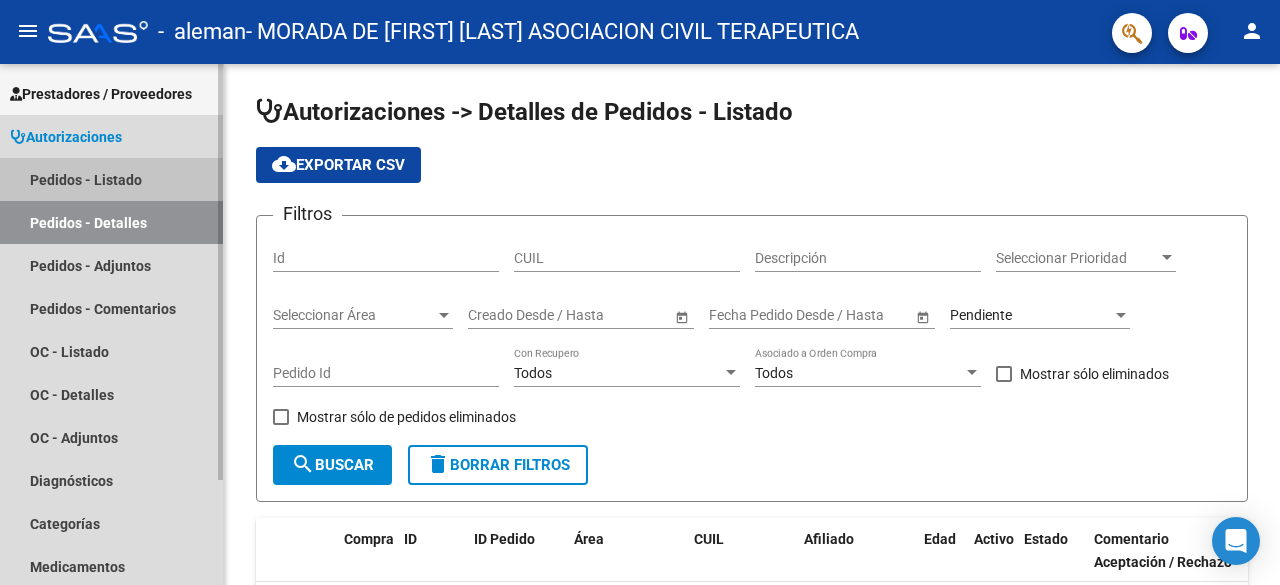 click on "Pedidos - Listado" at bounding box center (111, 179) 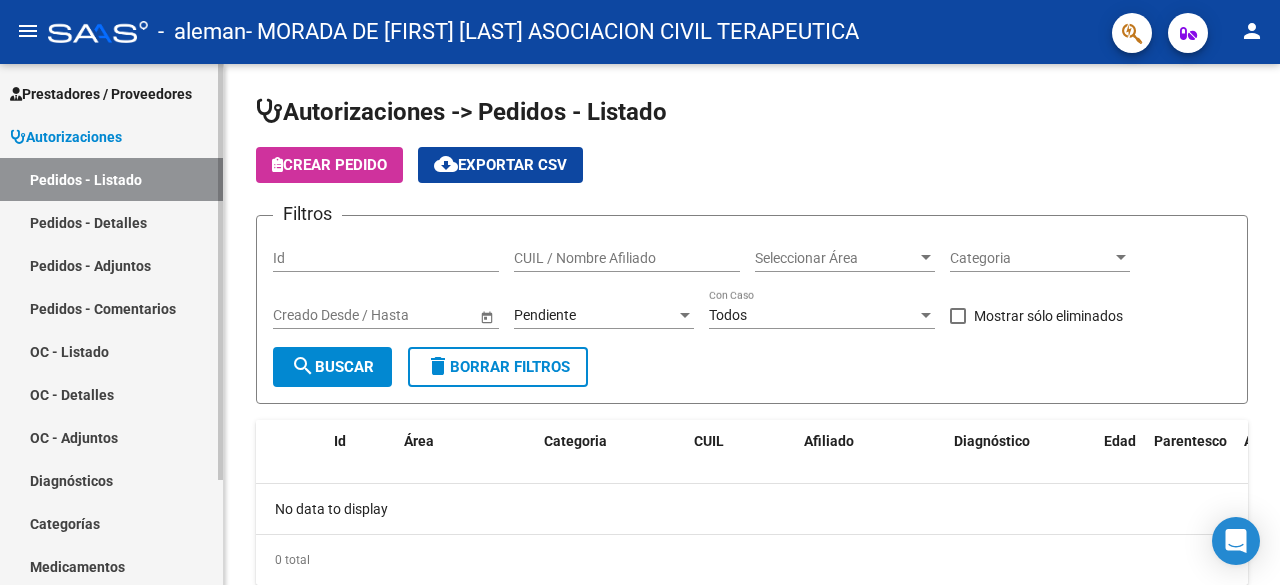click on "Autorizaciones" at bounding box center [66, 137] 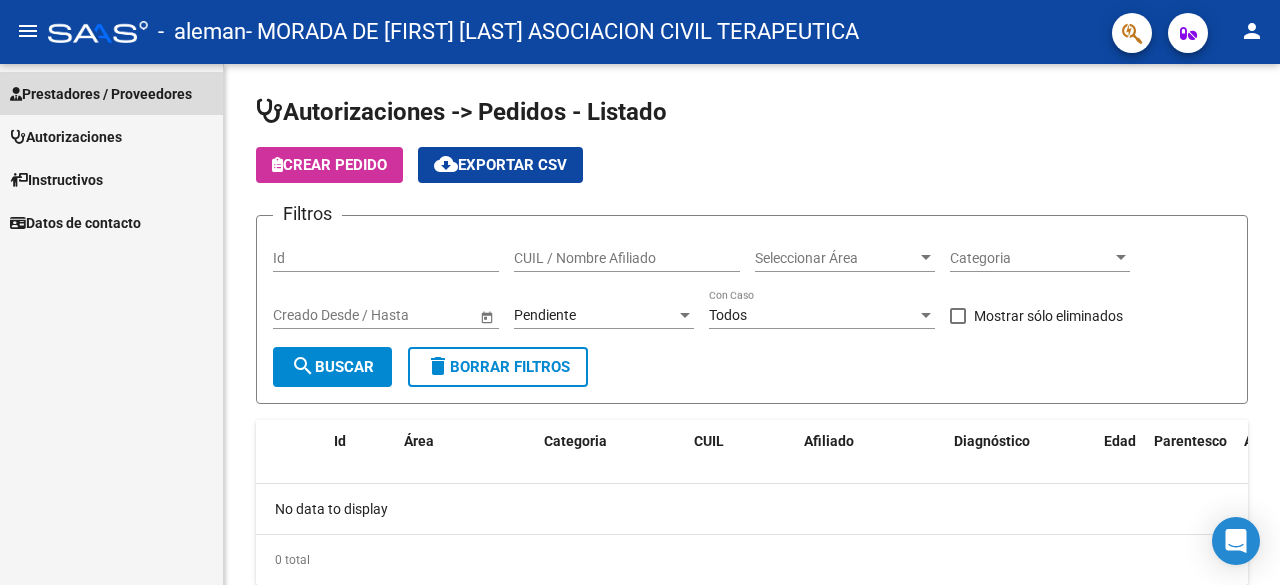 click on "Prestadores / Proveedores" at bounding box center [101, 94] 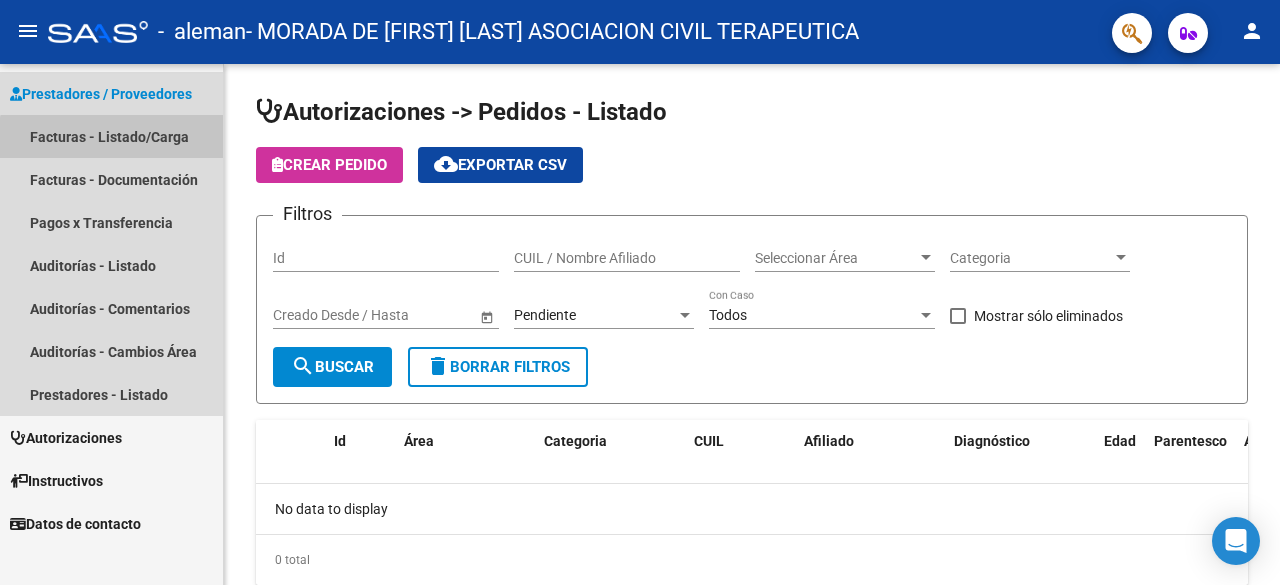 click on "Facturas - Listado/Carga" at bounding box center (111, 136) 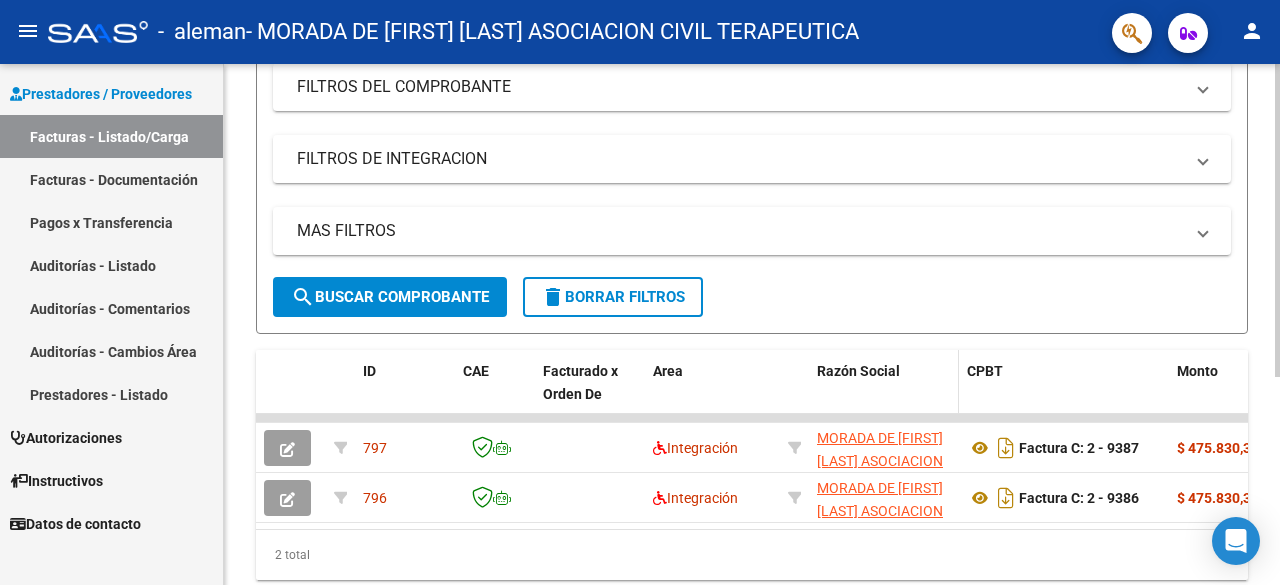 scroll, scrollTop: 344, scrollLeft: 0, axis: vertical 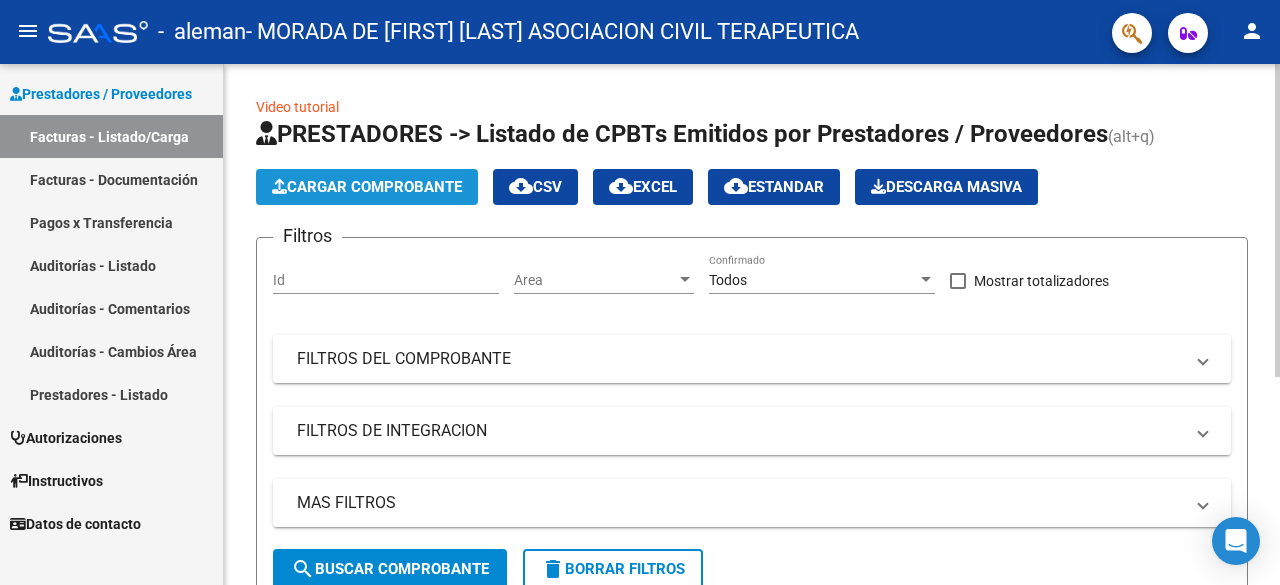 click on "Cargar Comprobante" 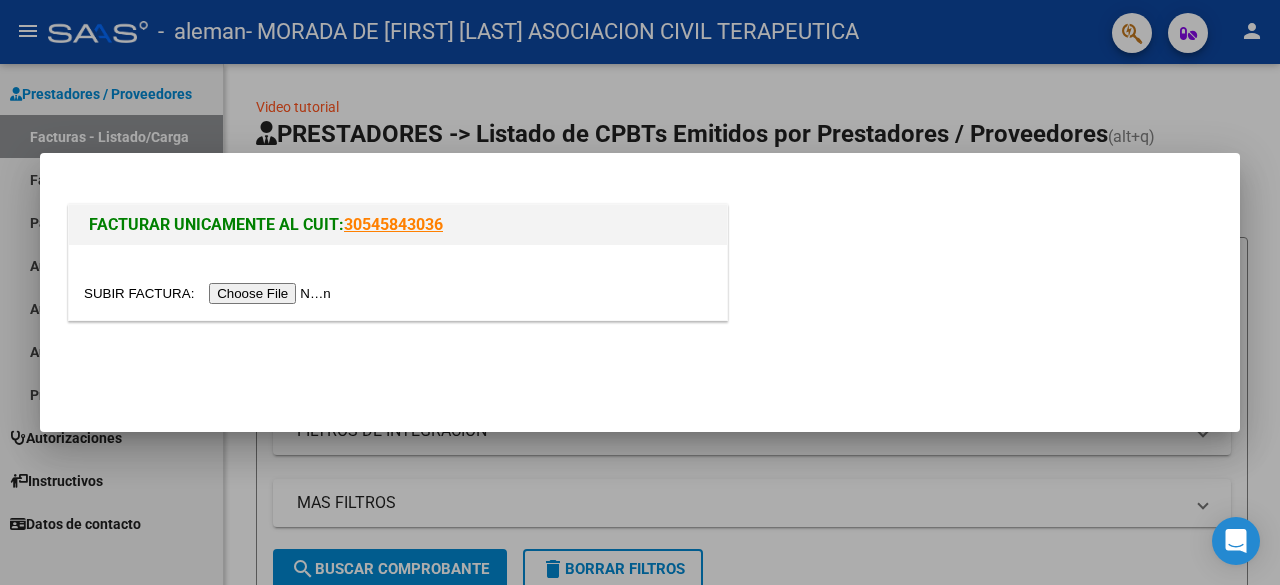 click at bounding box center (210, 293) 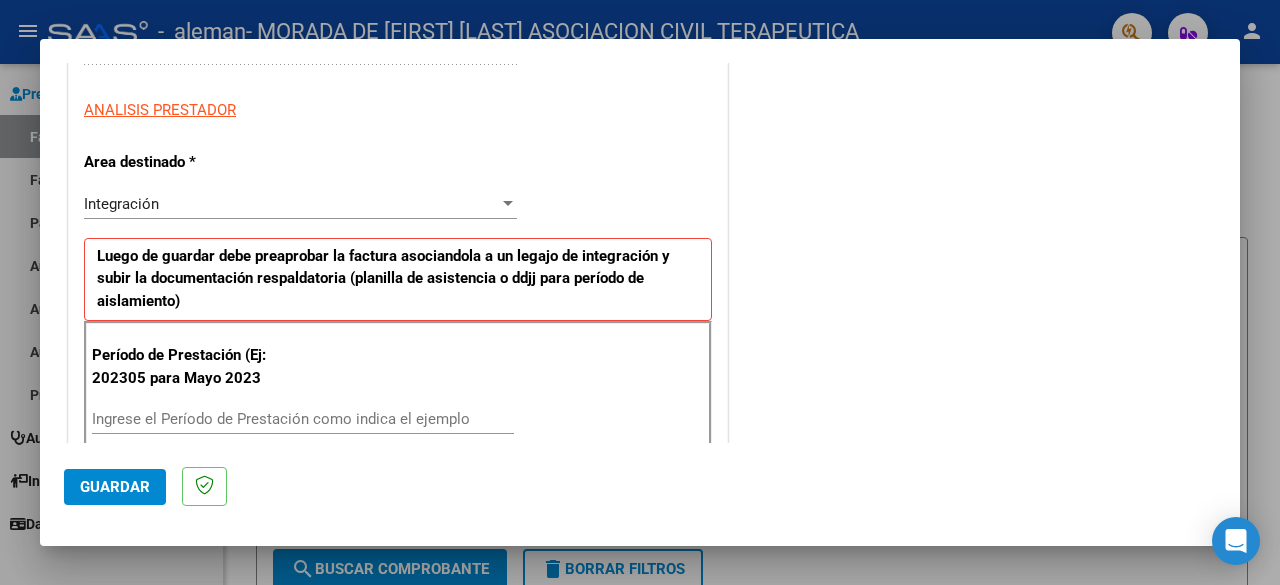 scroll, scrollTop: 400, scrollLeft: 0, axis: vertical 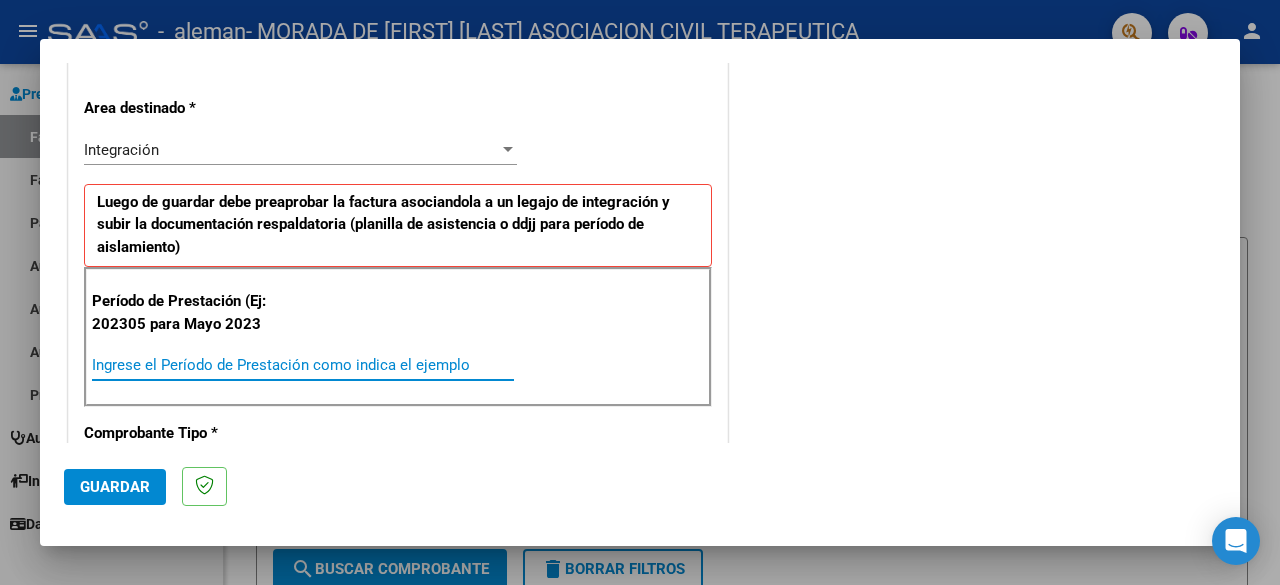 click on "Ingrese el Período de Prestación como indica el ejemplo" at bounding box center [303, 365] 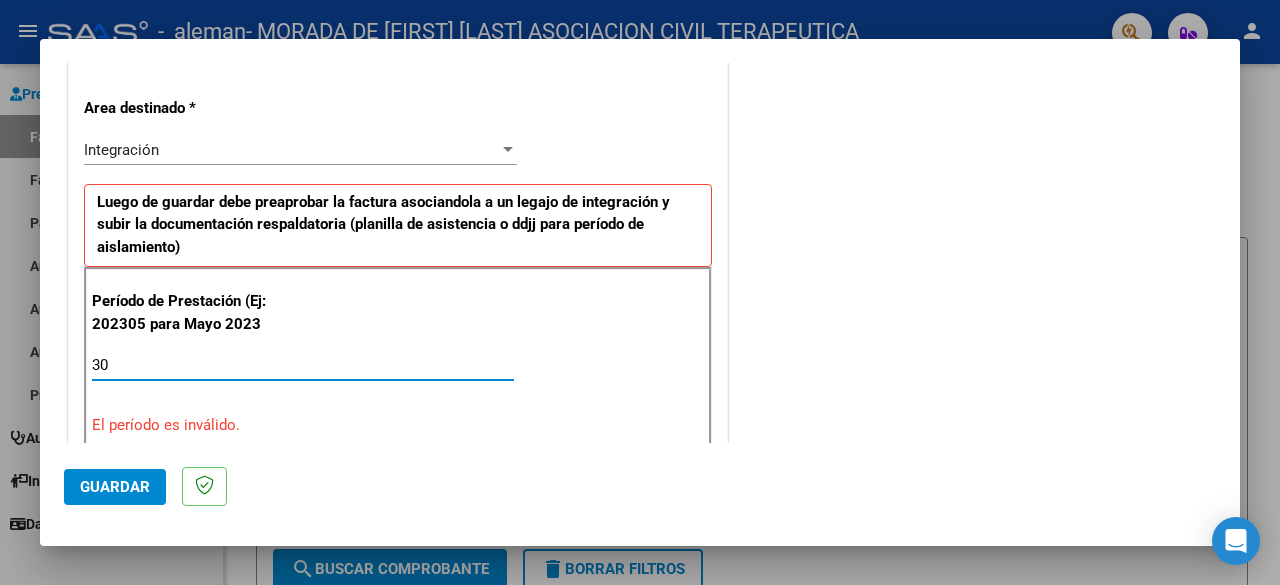 type on "3" 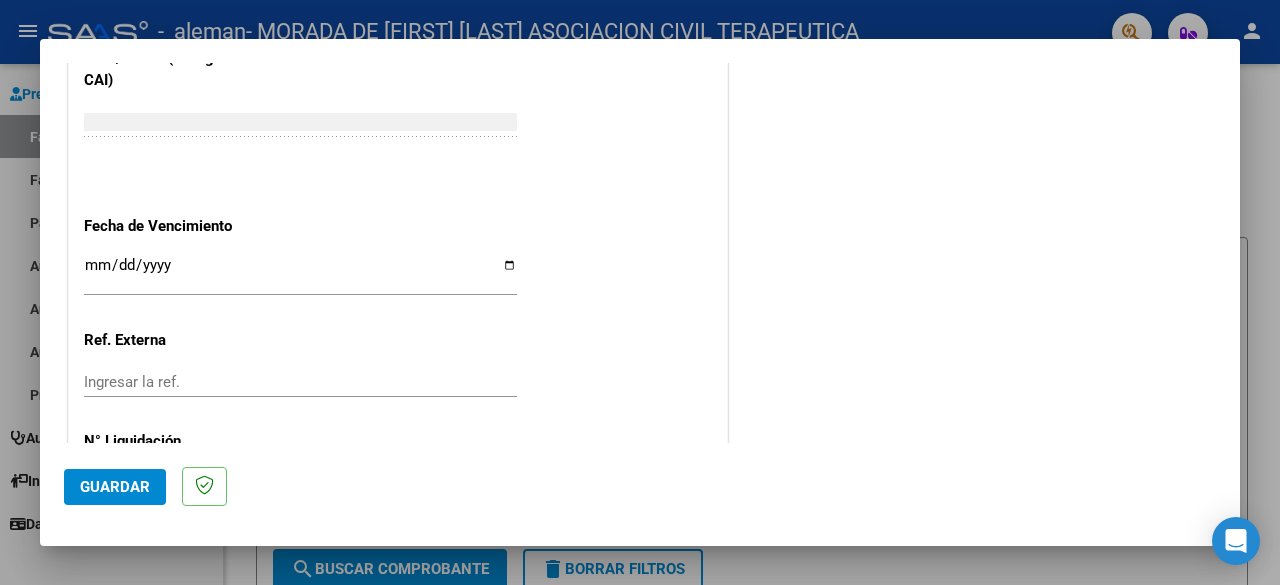 scroll, scrollTop: 1300, scrollLeft: 0, axis: vertical 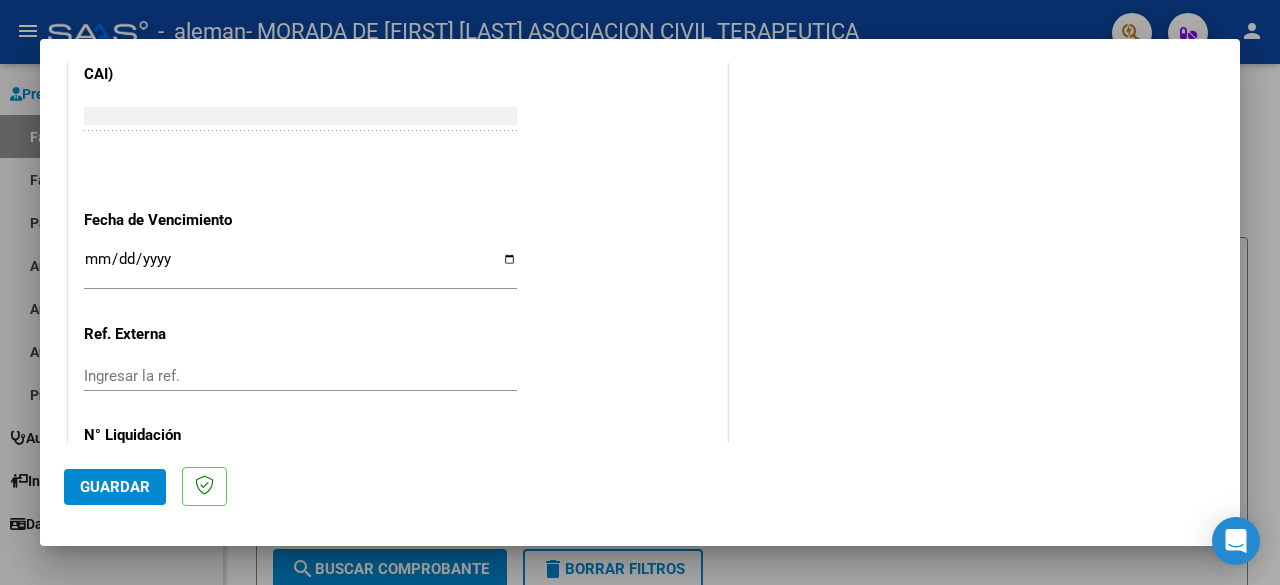type on "202507" 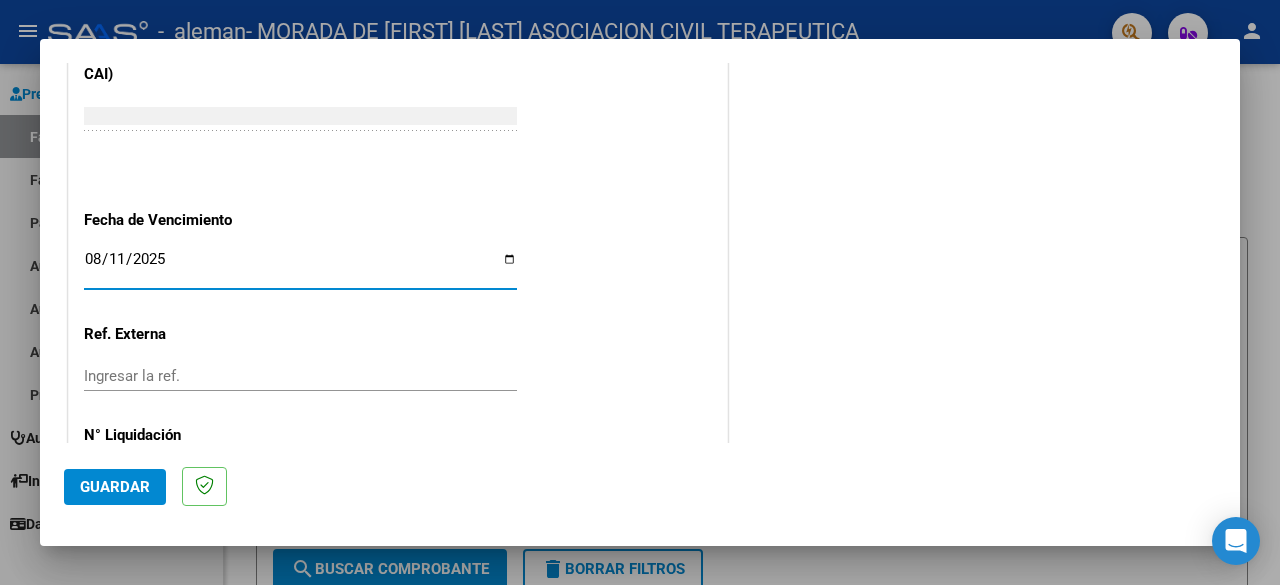 type on "2025-08-11" 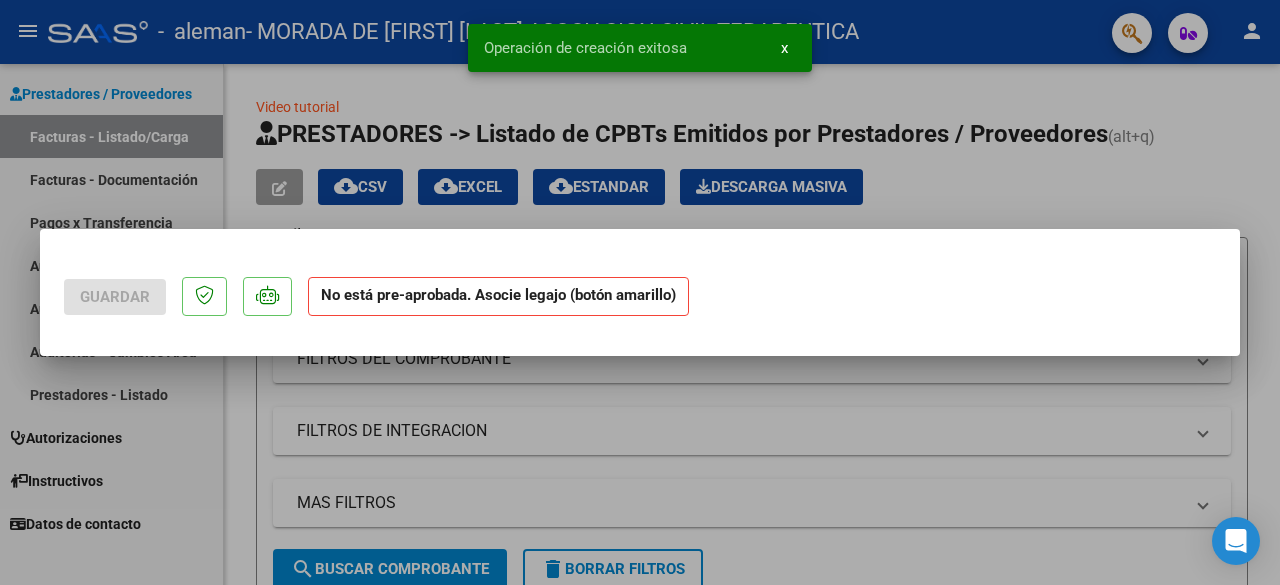 scroll, scrollTop: 0, scrollLeft: 0, axis: both 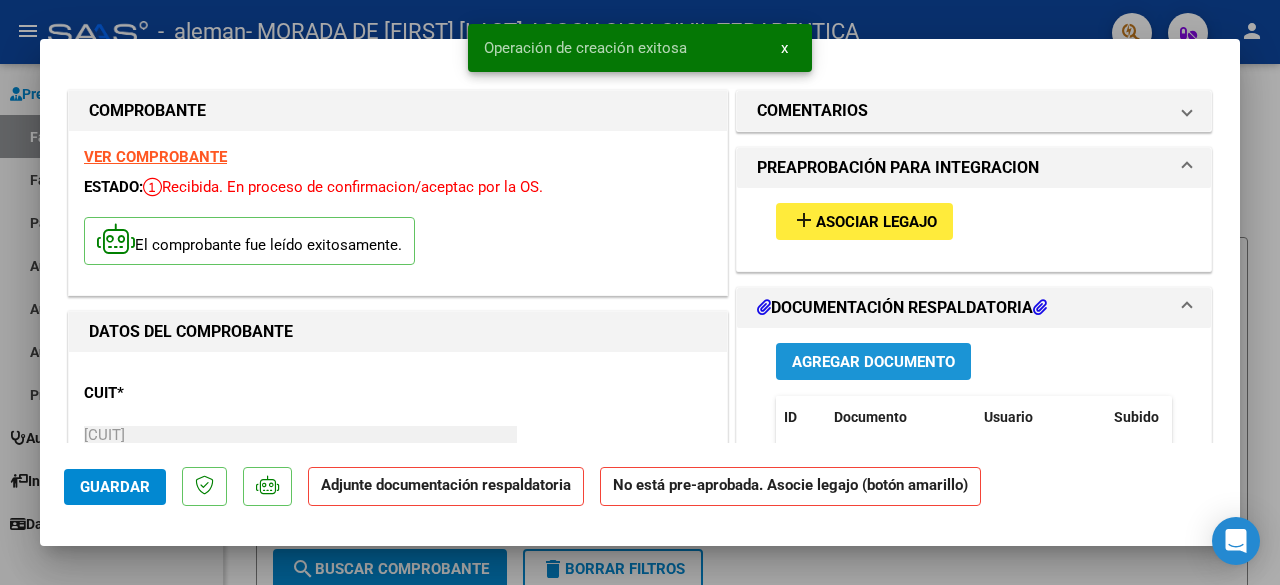 click on "Agregar Documento" at bounding box center (873, 362) 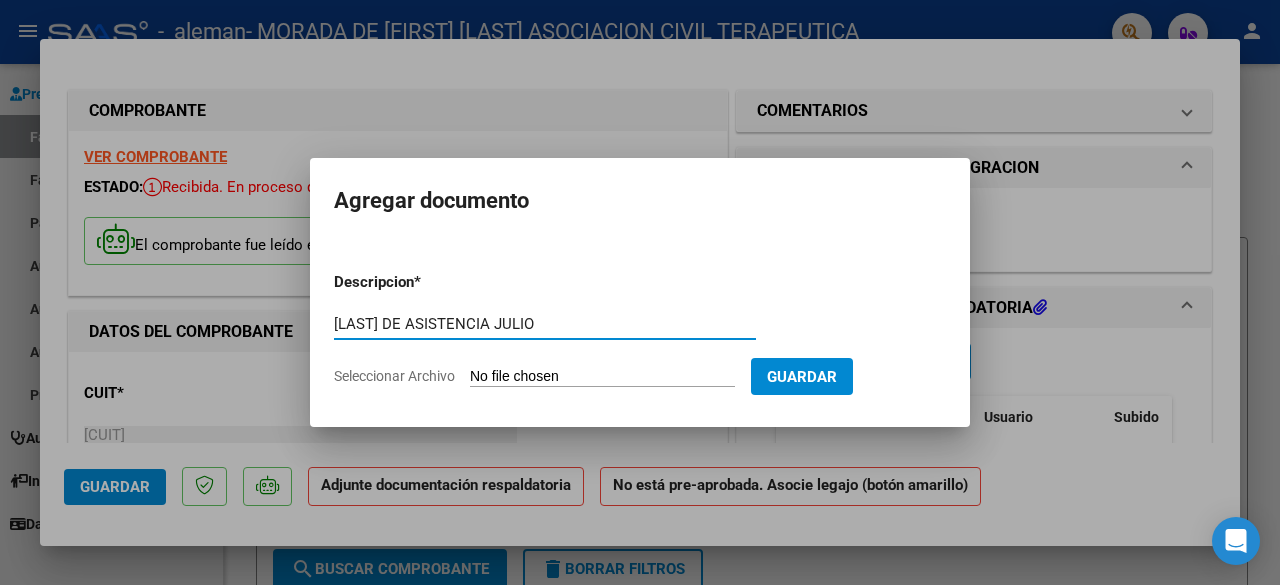type on "[LAST] DE ASISTENCIA JULIO" 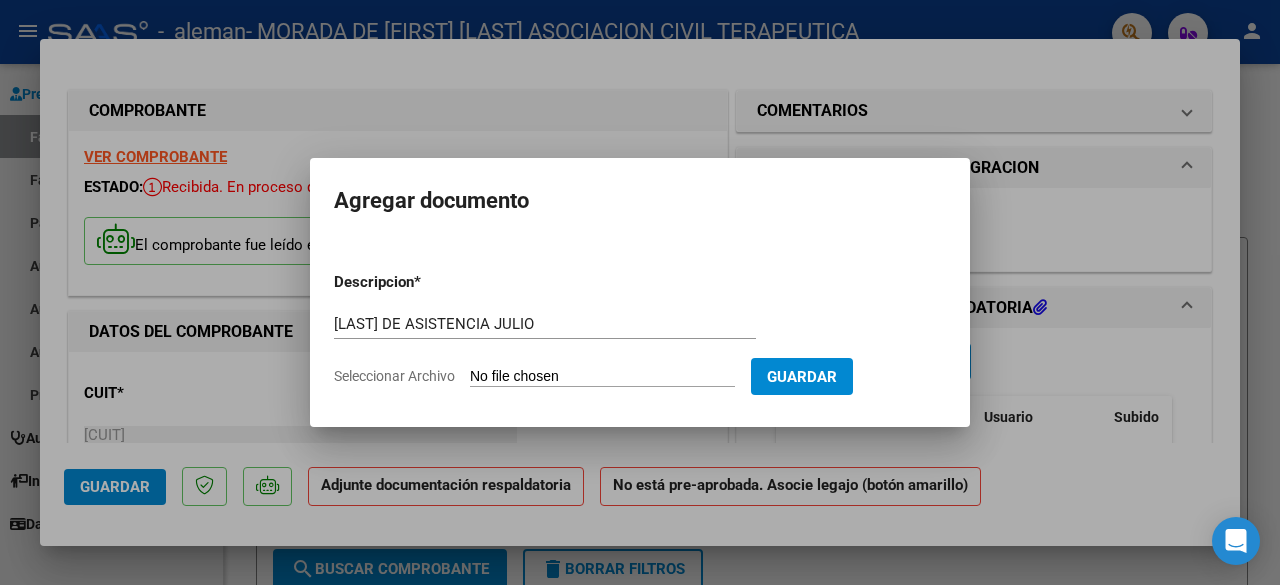type on "C:\fakepath\[LAST] DE ASISTENCIA JULIO.pdf" 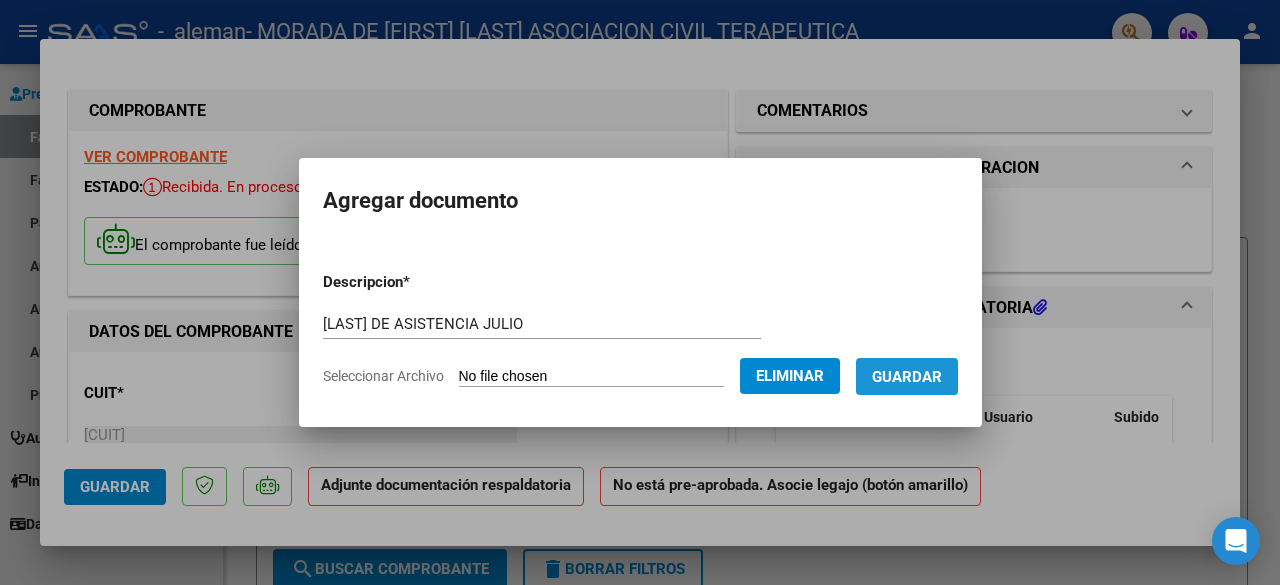 click on "Guardar" at bounding box center [907, 377] 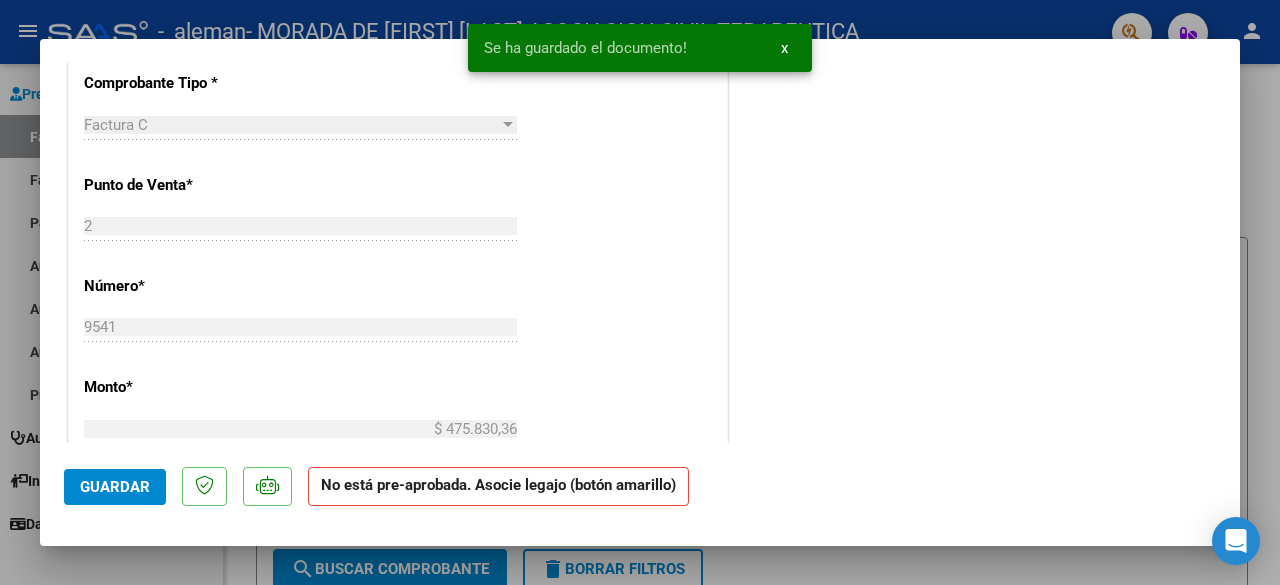 scroll, scrollTop: 800, scrollLeft: 0, axis: vertical 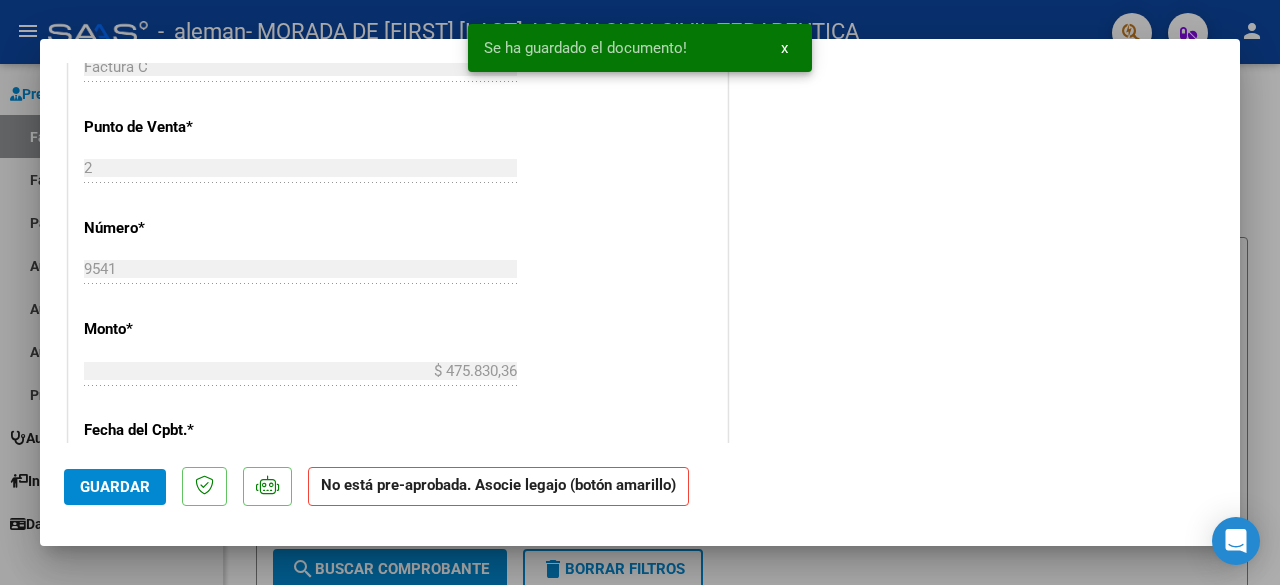 click on "Guardar" 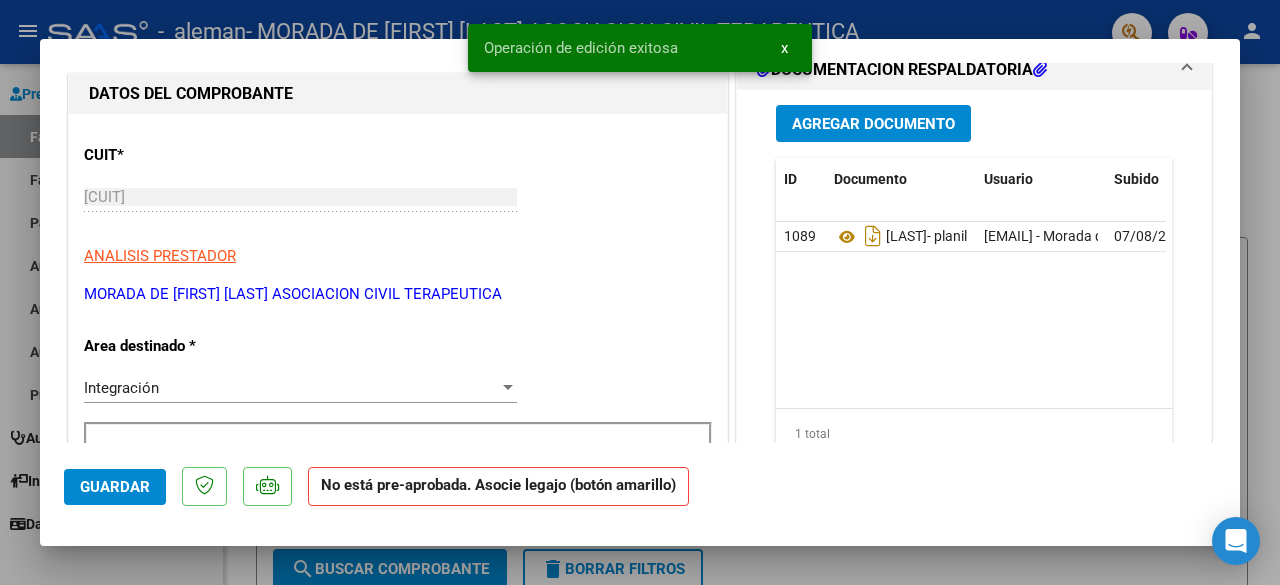 scroll, scrollTop: 0, scrollLeft: 0, axis: both 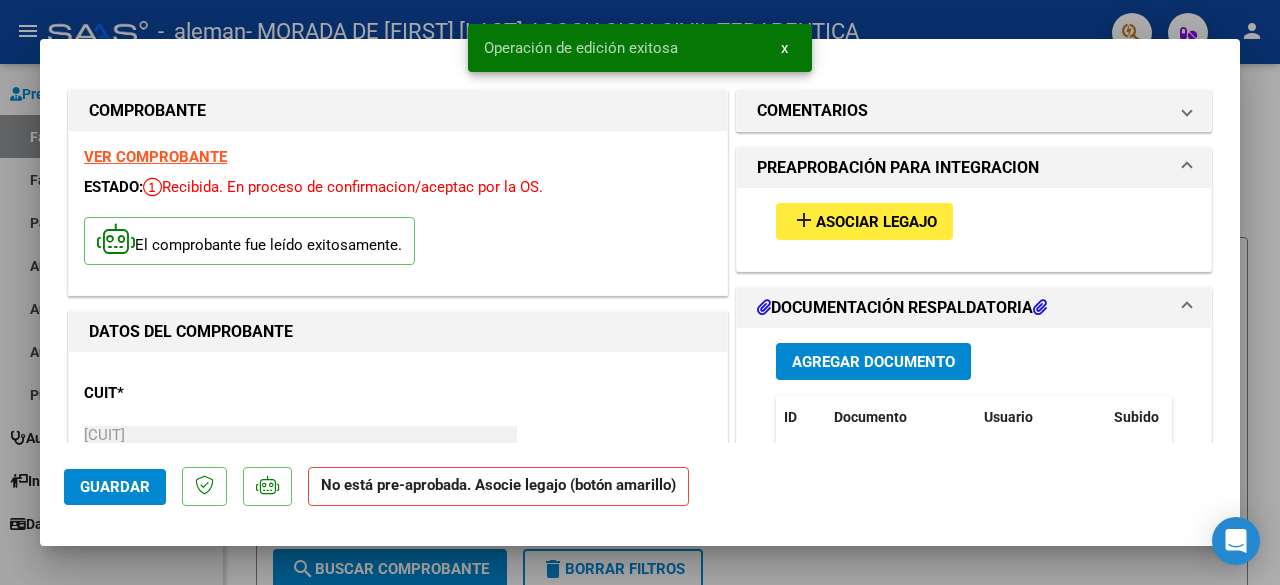 click on "Asociar Legajo" at bounding box center [876, 222] 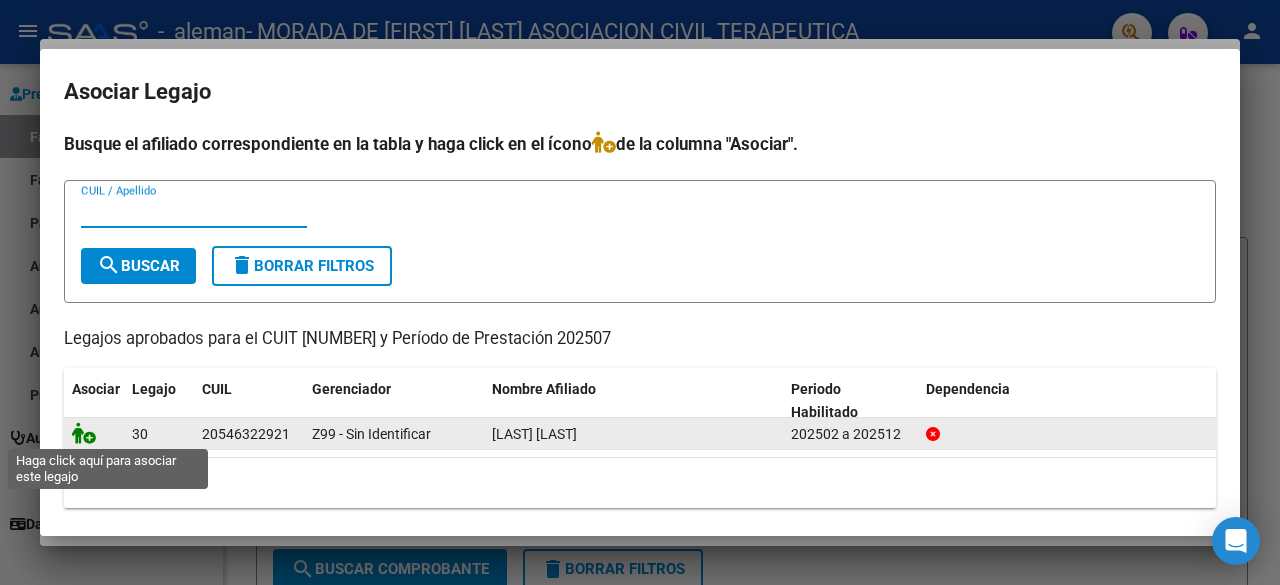 click 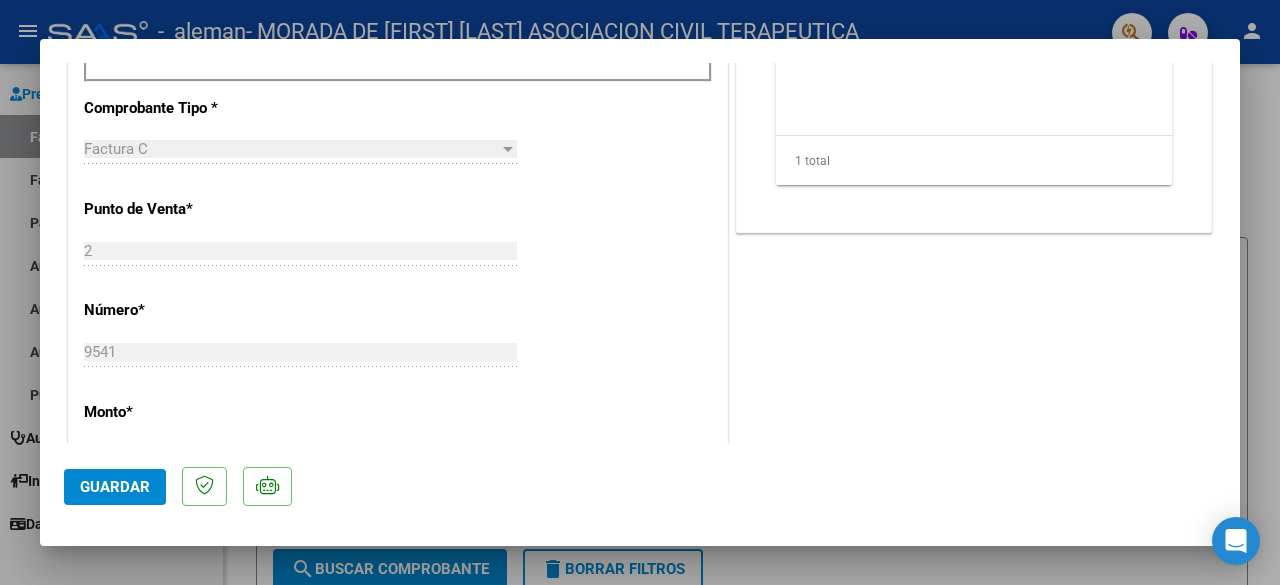 scroll, scrollTop: 800, scrollLeft: 0, axis: vertical 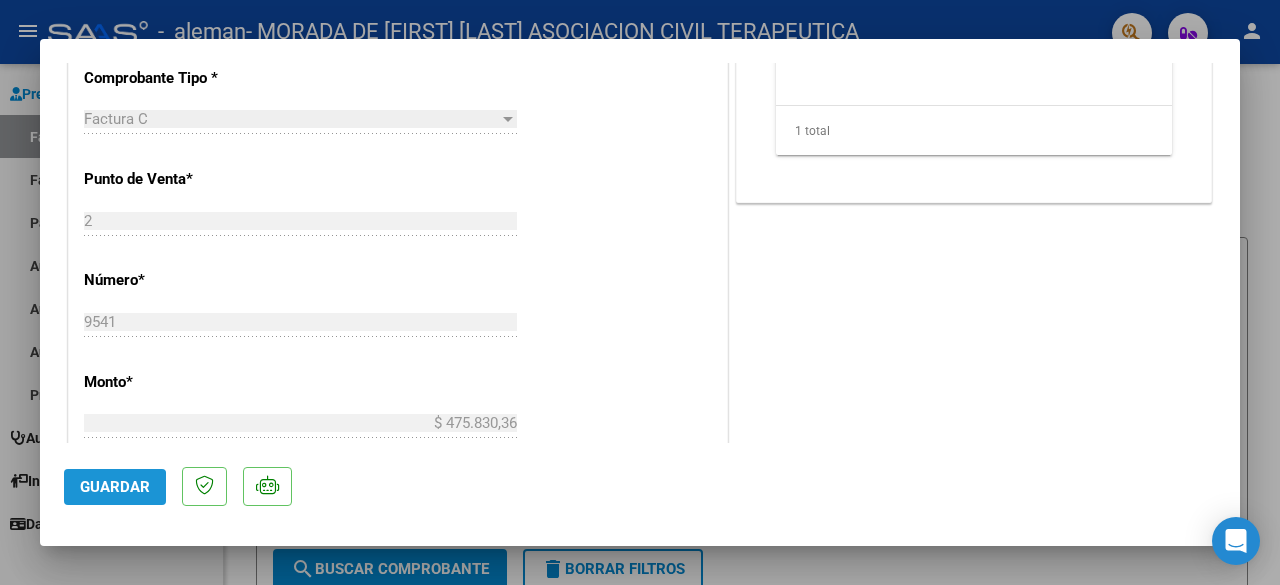 click on "Guardar" 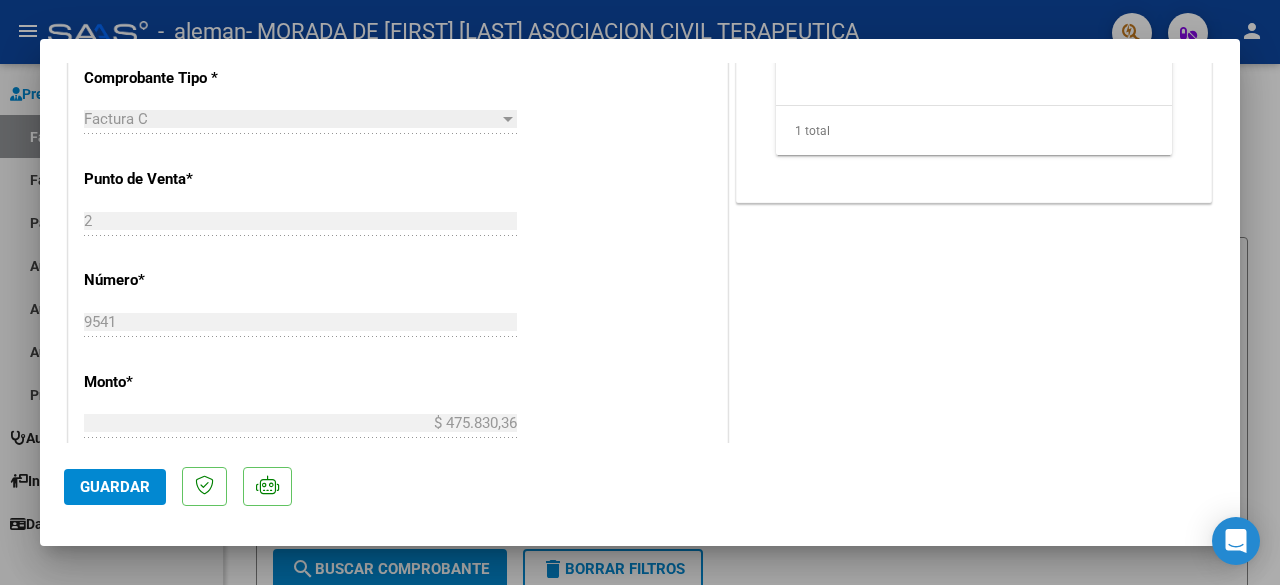 click at bounding box center (640, 292) 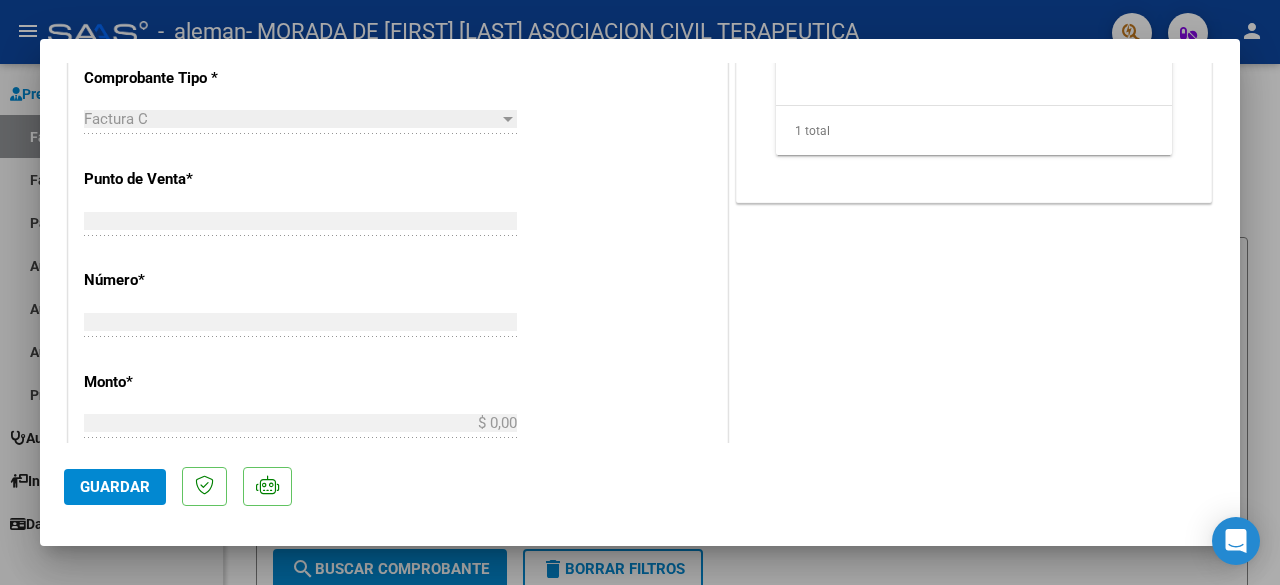 scroll, scrollTop: 760, scrollLeft: 0, axis: vertical 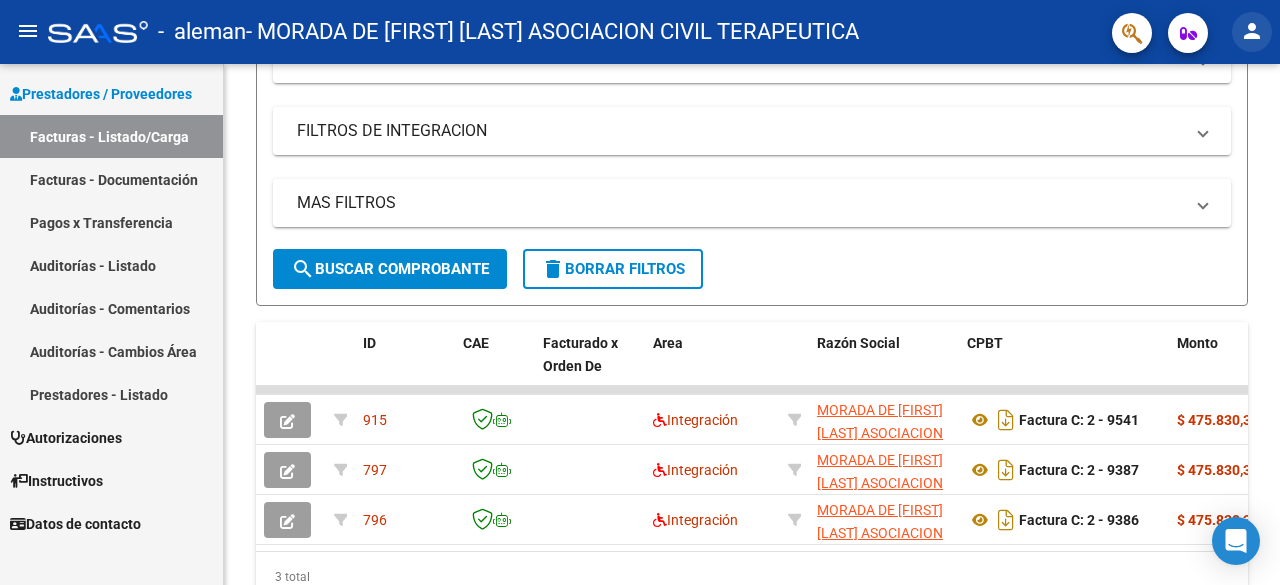 click on "person" 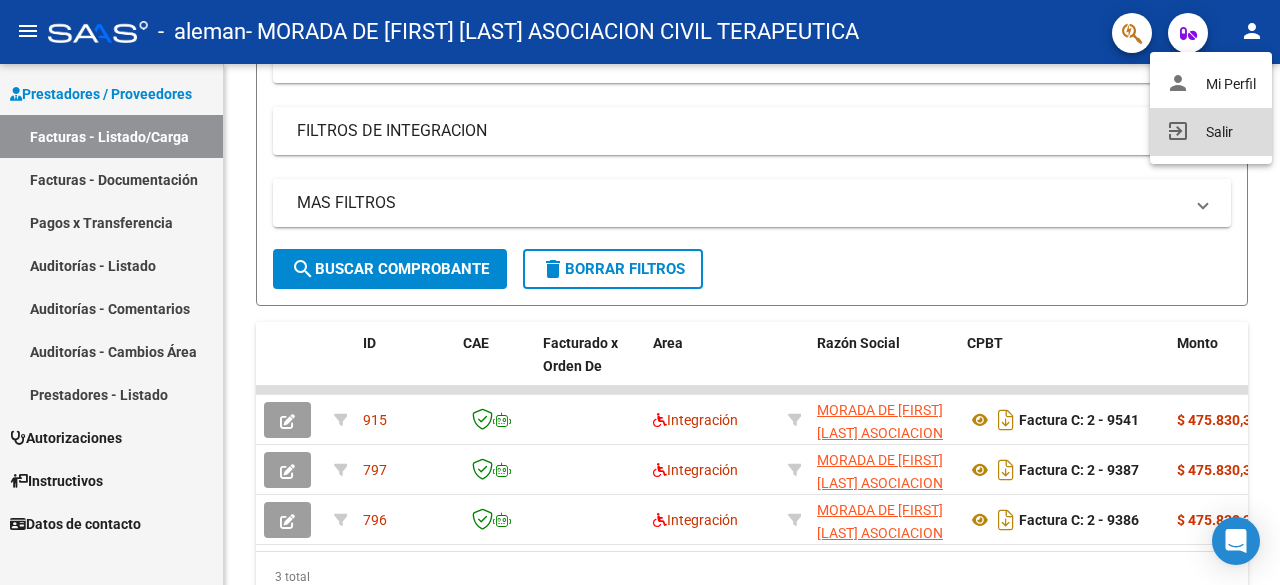 click on "exit_to_app  Salir" at bounding box center [1211, 132] 